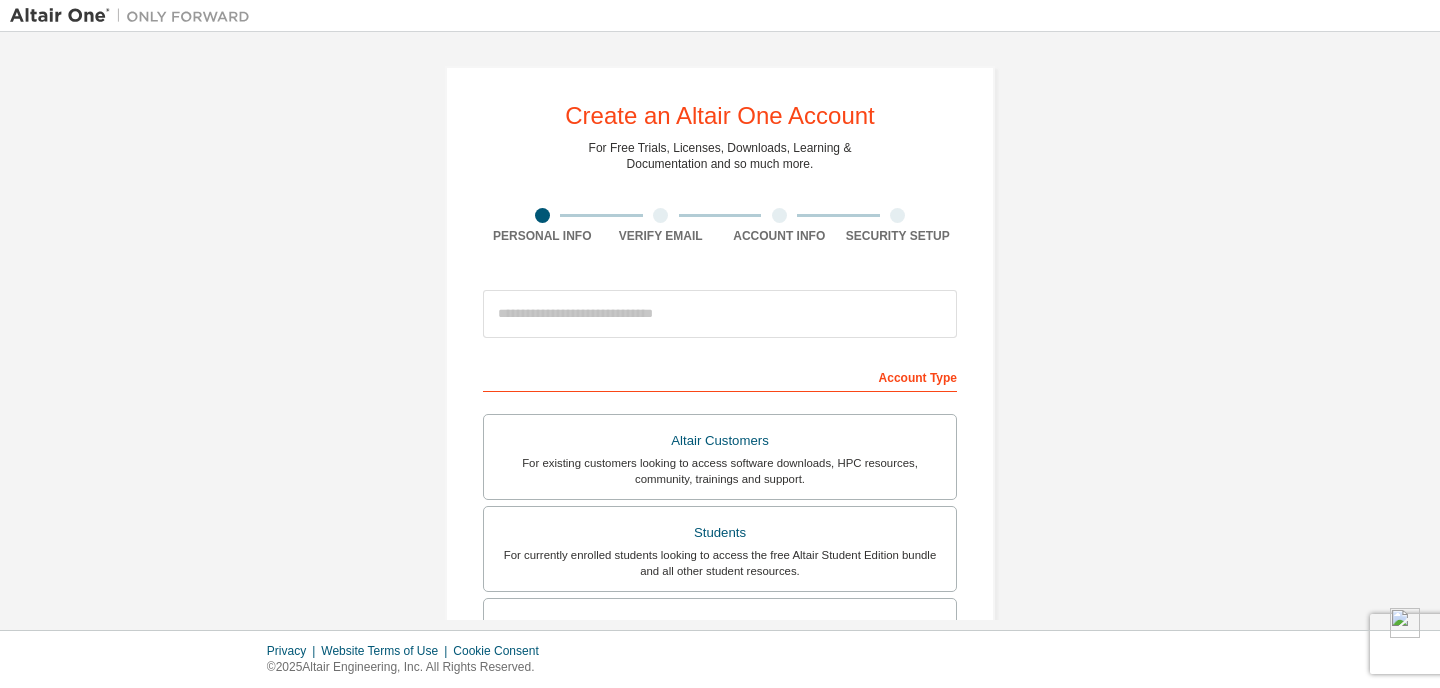 scroll, scrollTop: 0, scrollLeft: 0, axis: both 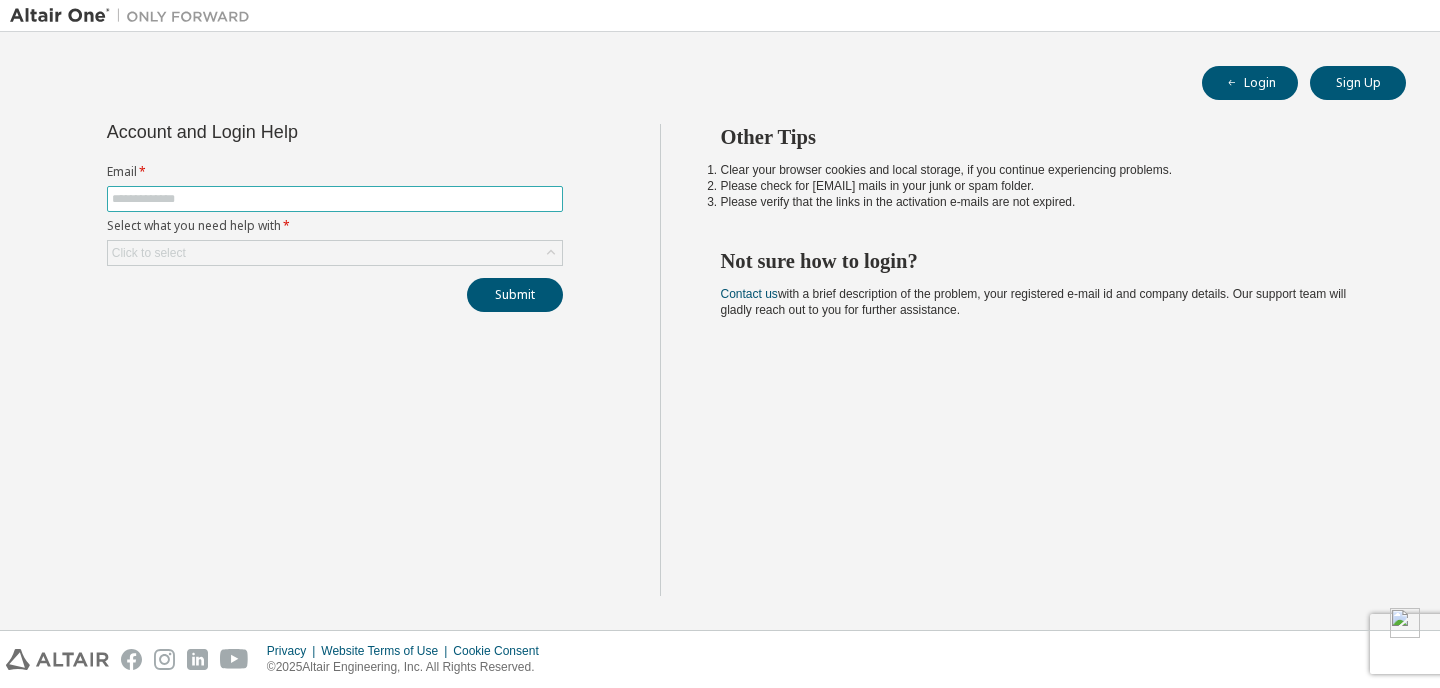 click at bounding box center (335, 199) 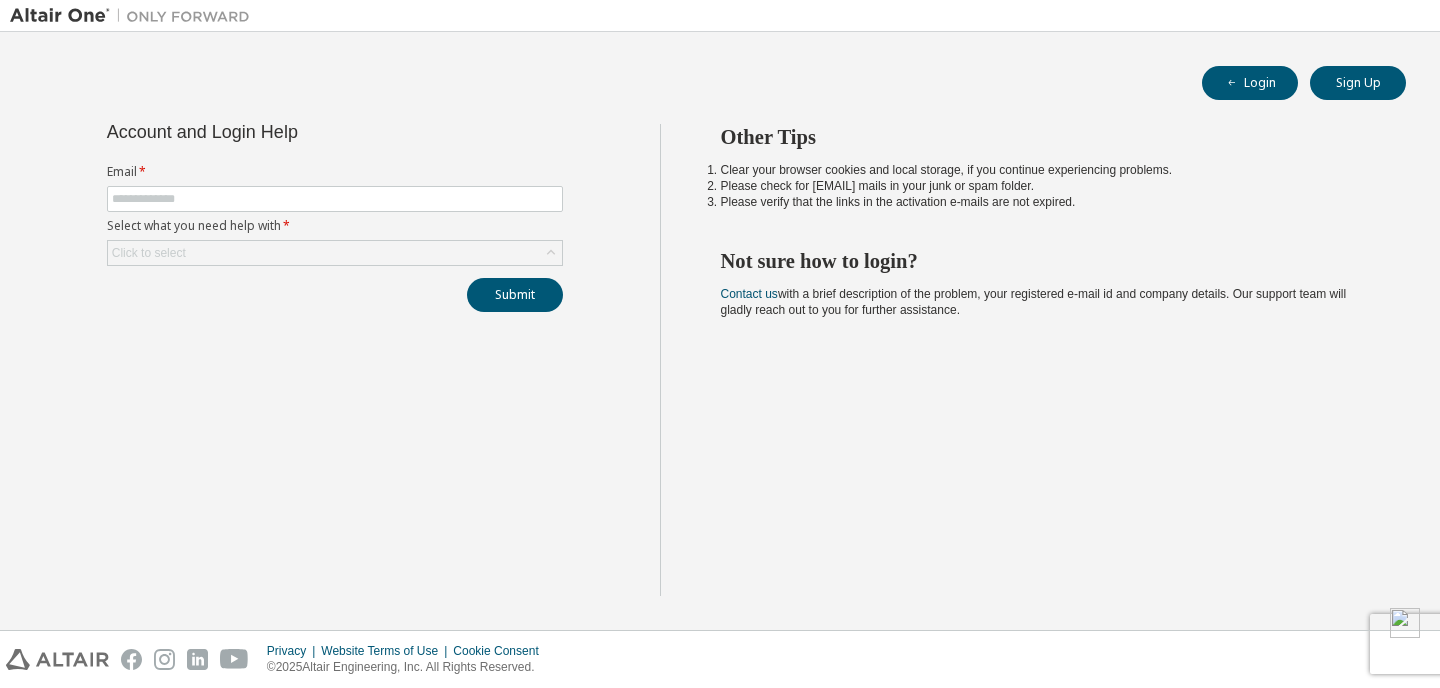 click on "Email *" at bounding box center (335, 172) 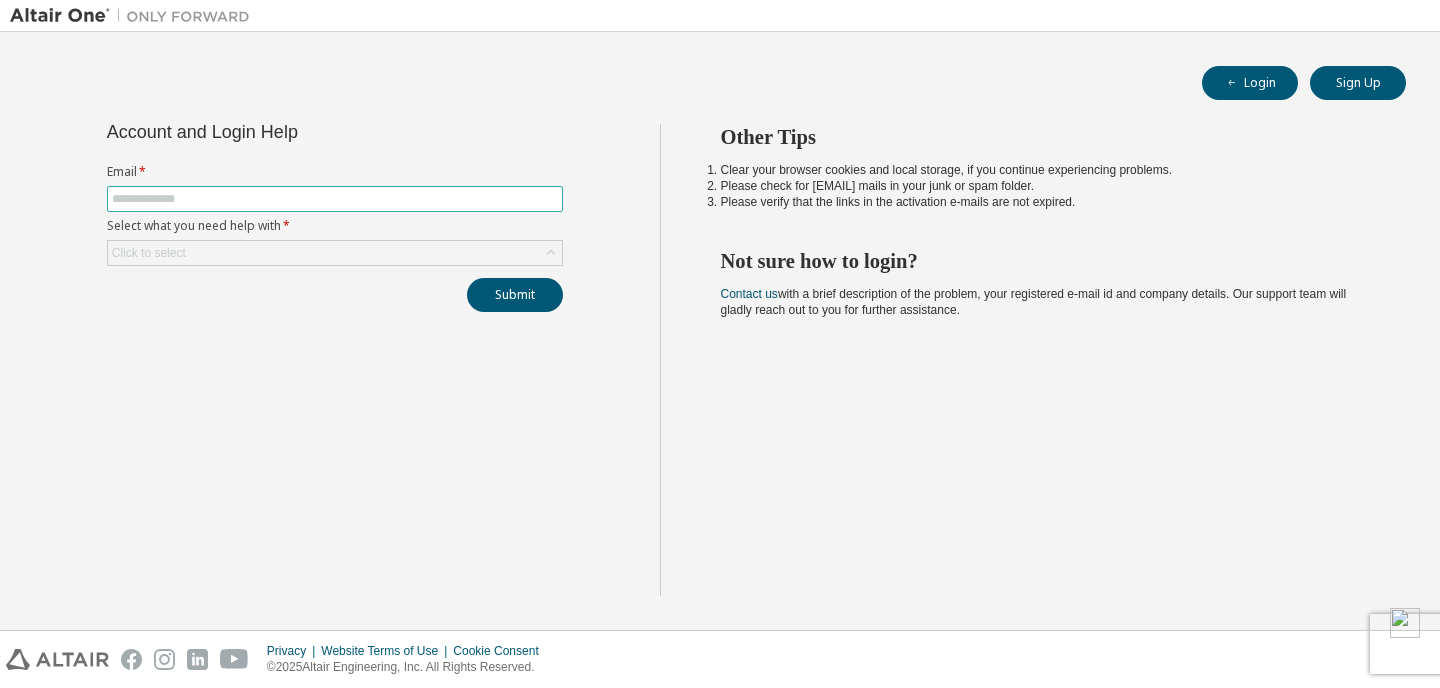 click at bounding box center [335, 199] 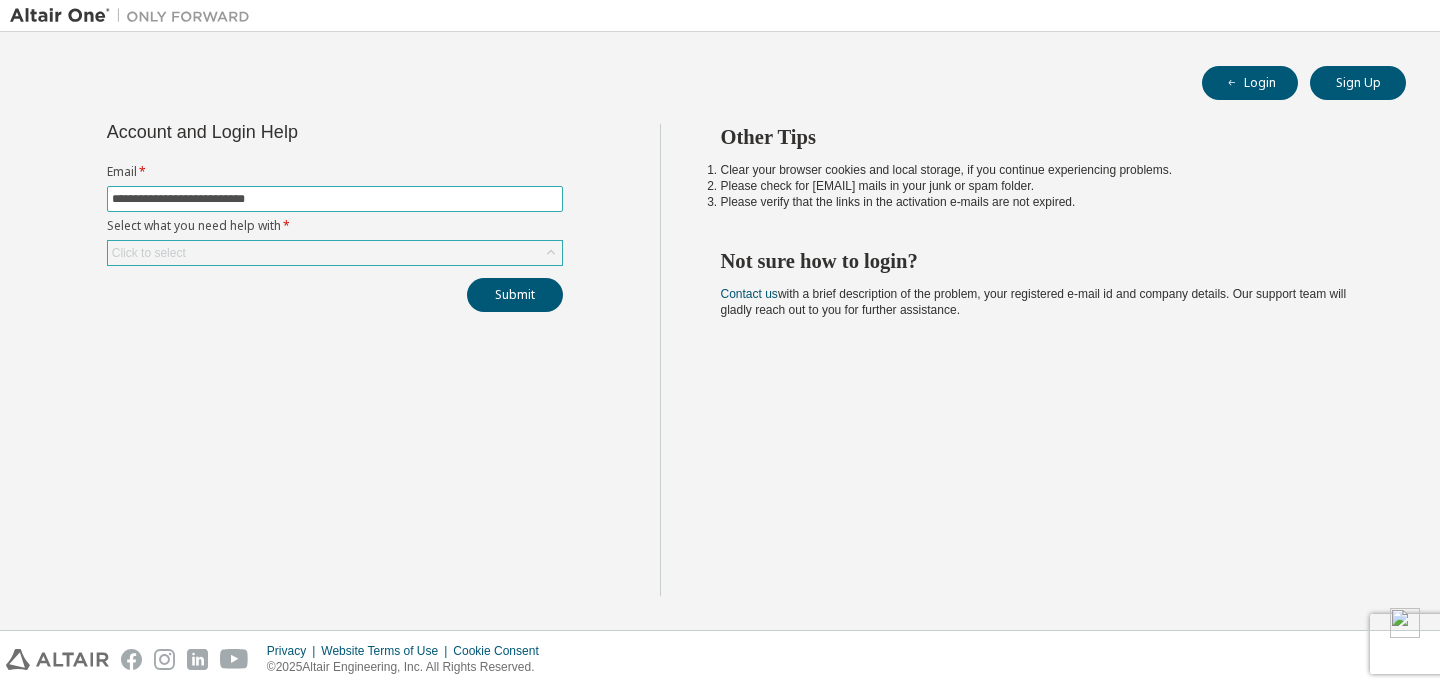 type on "**********" 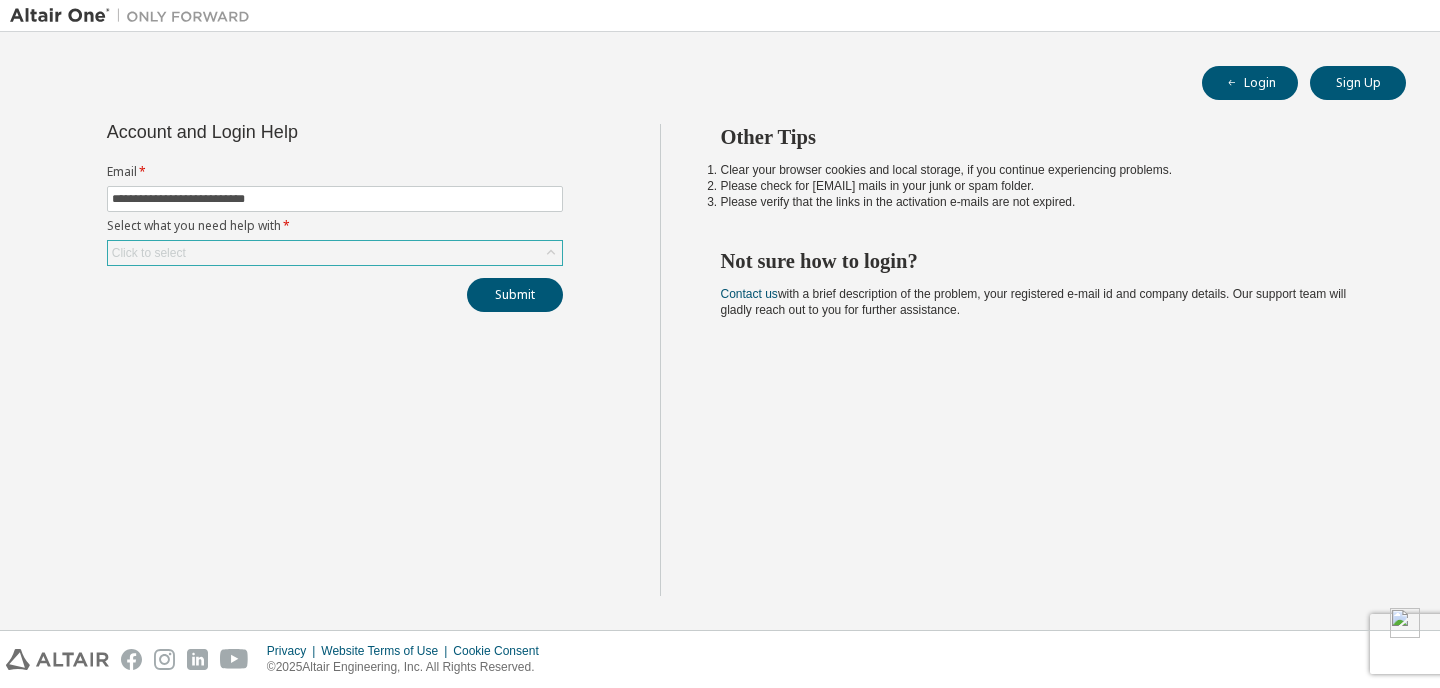 click on "Click to select" at bounding box center (335, 253) 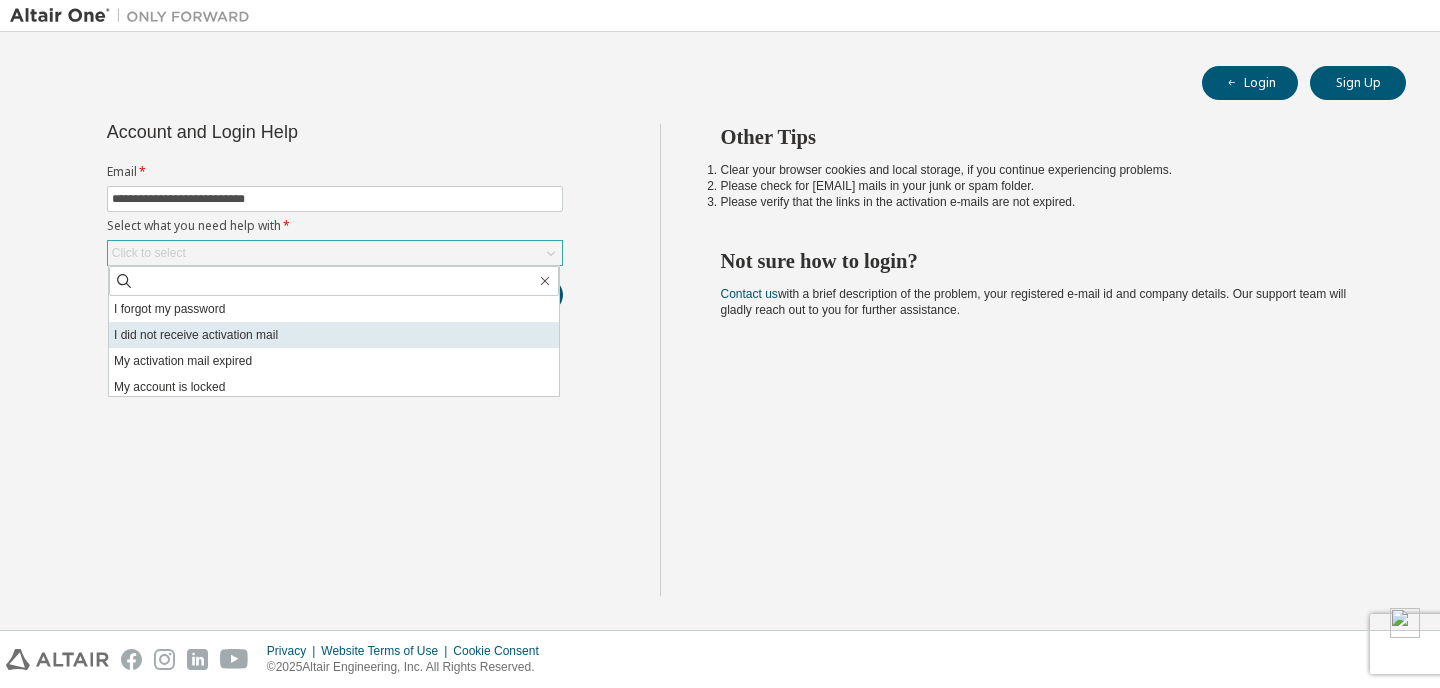 click on "I did not receive activation mail" at bounding box center [334, 335] 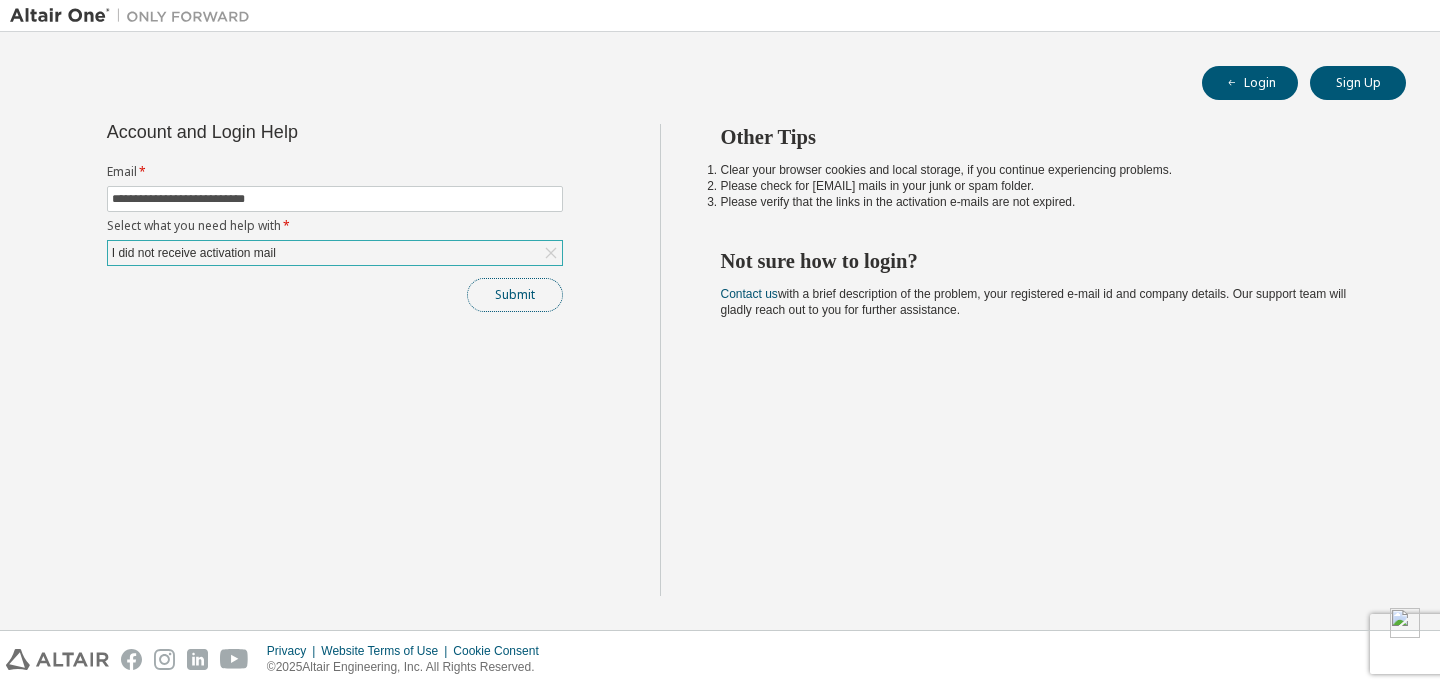 click on "Submit" at bounding box center (515, 295) 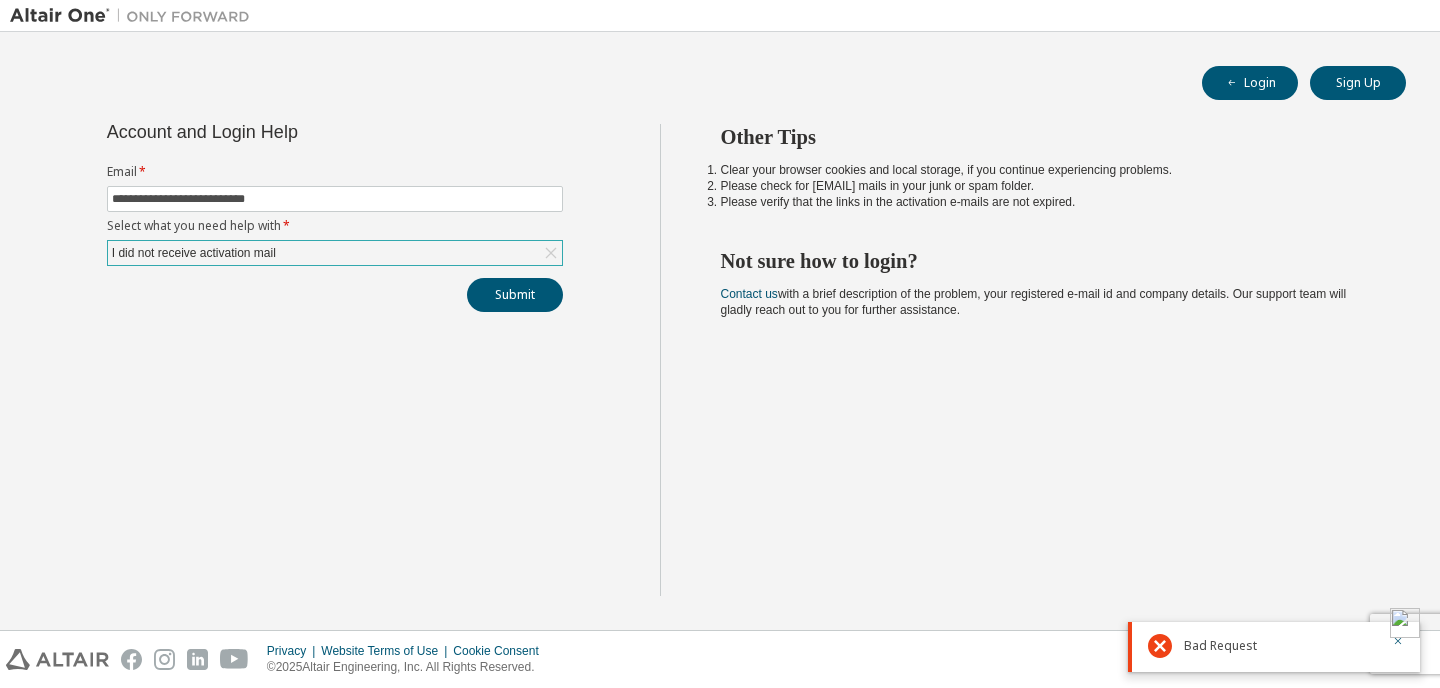 click on "I did not receive activation mail" at bounding box center [335, 253] 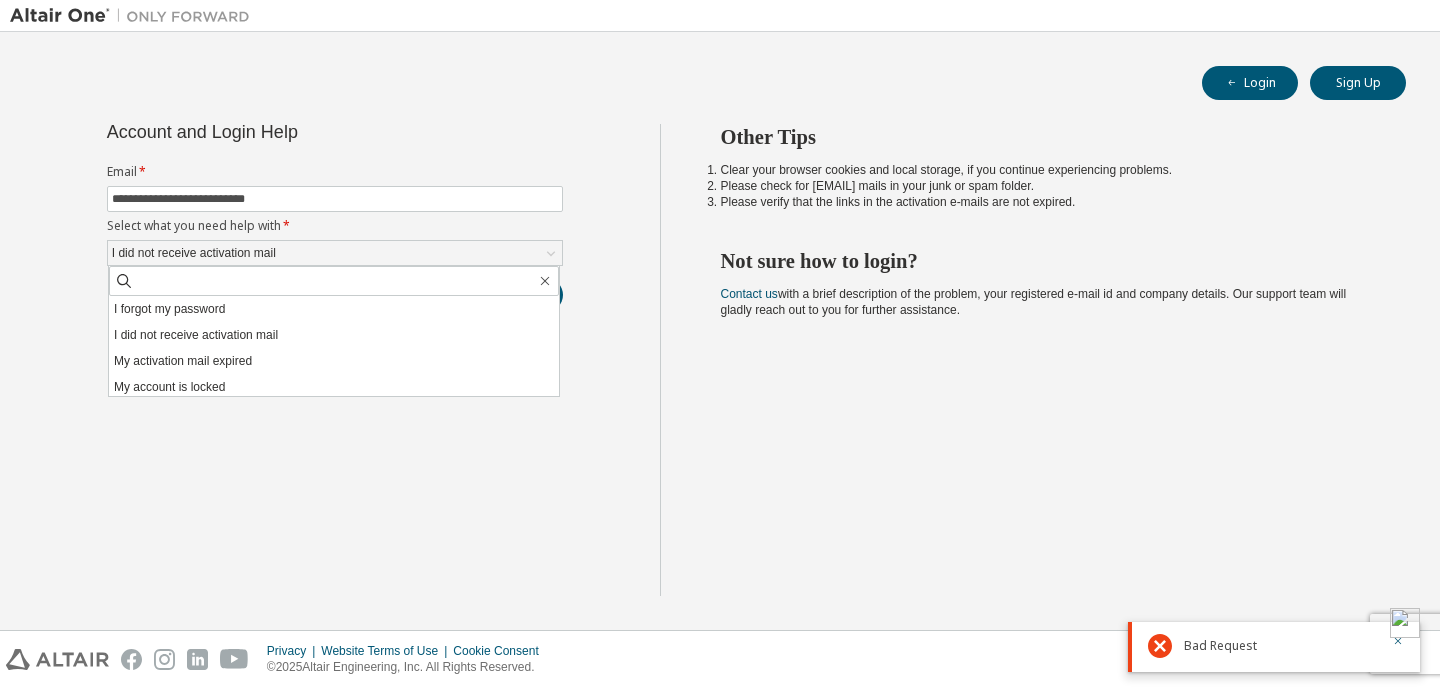 click on "**********" at bounding box center (335, 360) 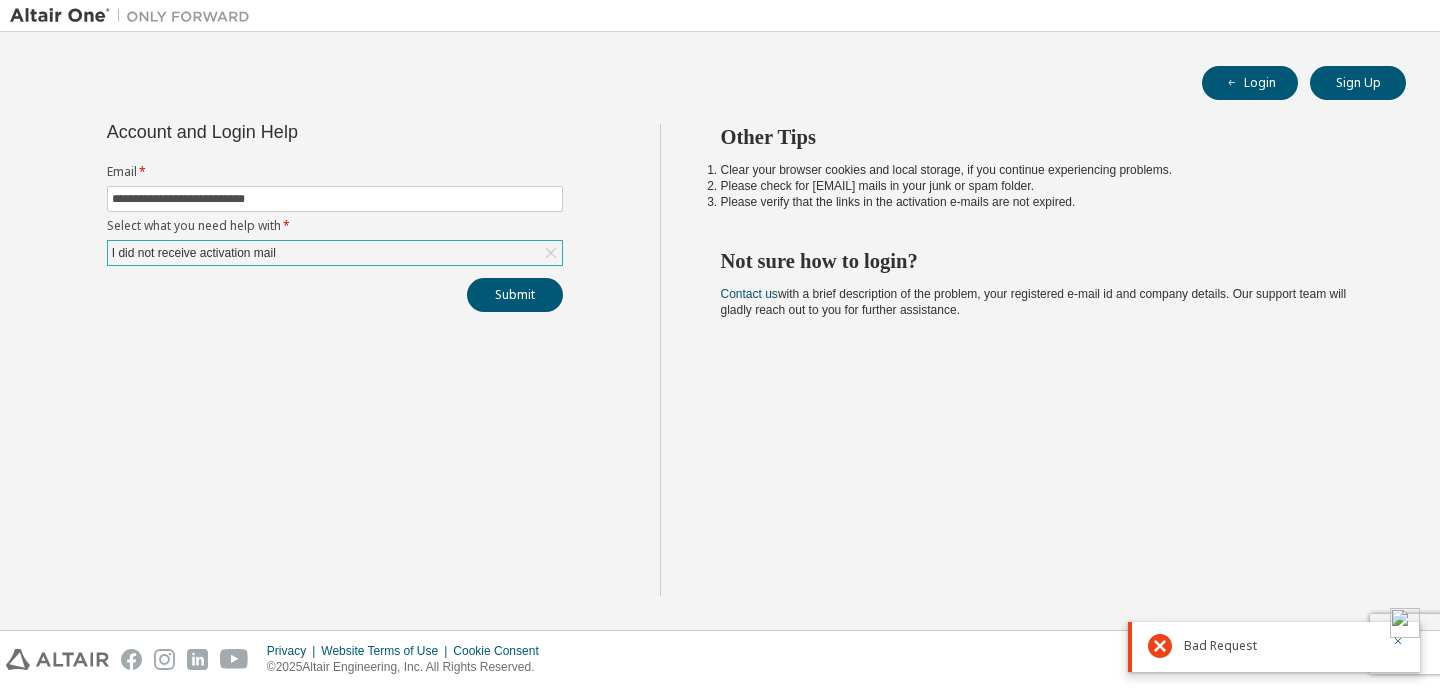 click on "I did not receive activation mail" at bounding box center [335, 253] 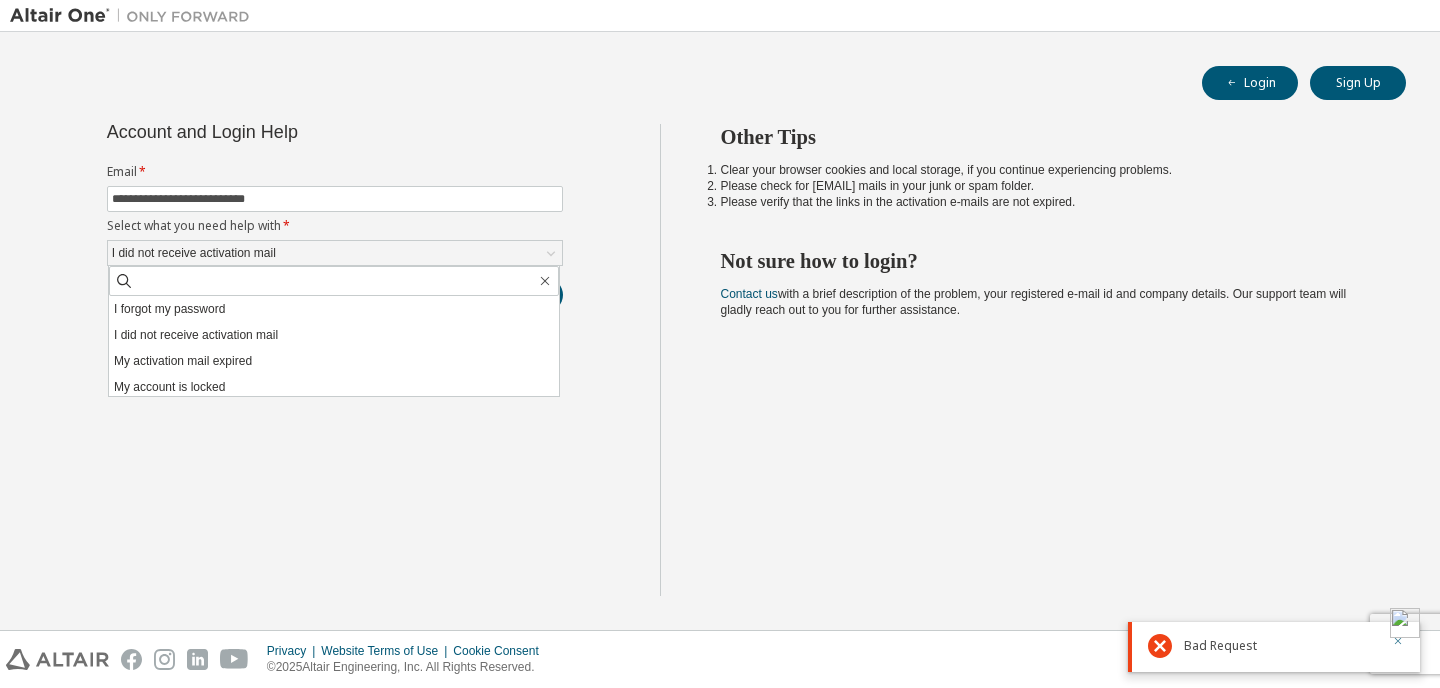 click 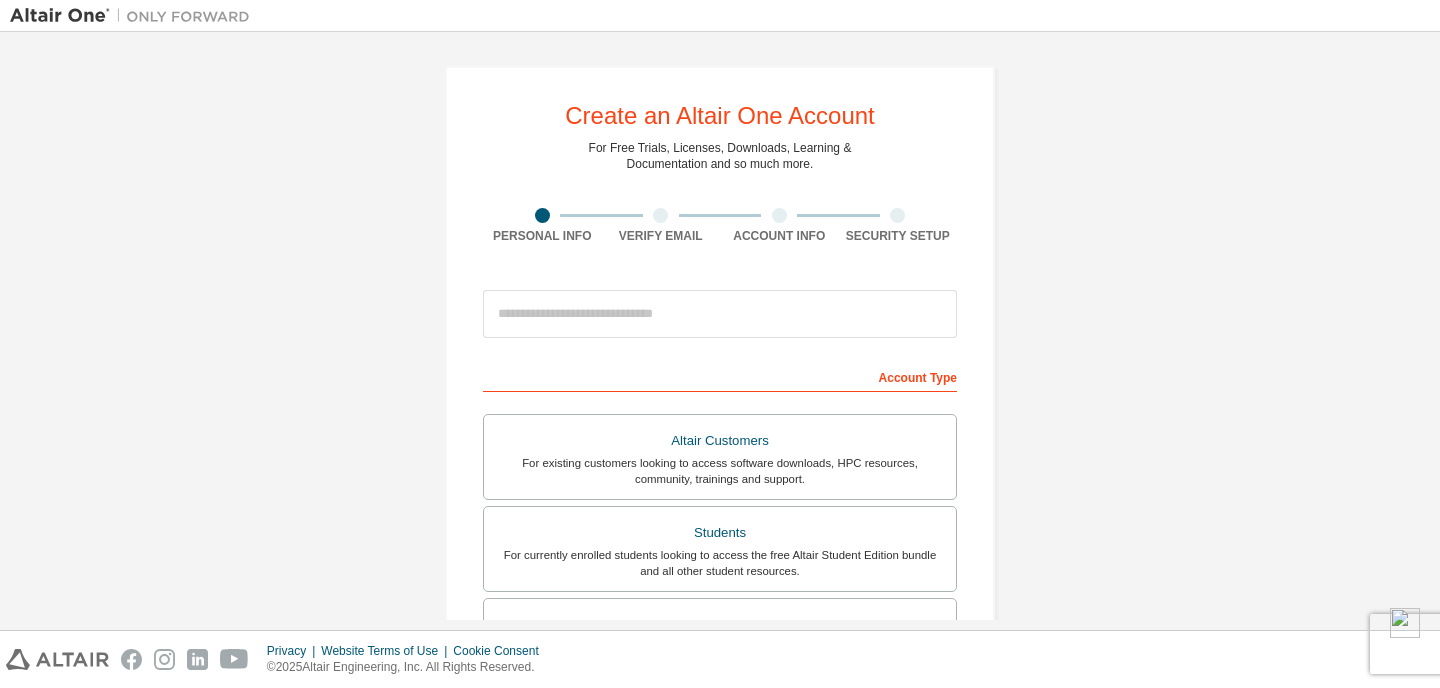 scroll, scrollTop: 0, scrollLeft: 0, axis: both 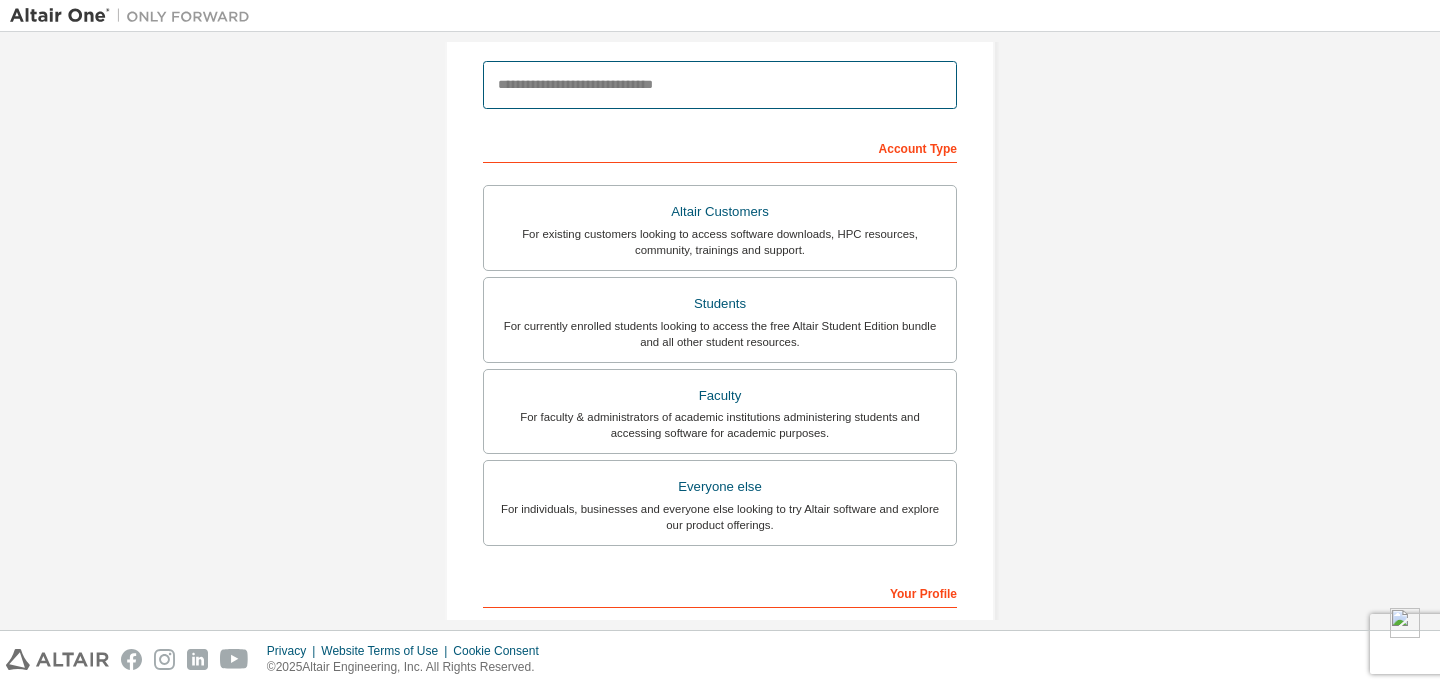 click at bounding box center [720, 85] 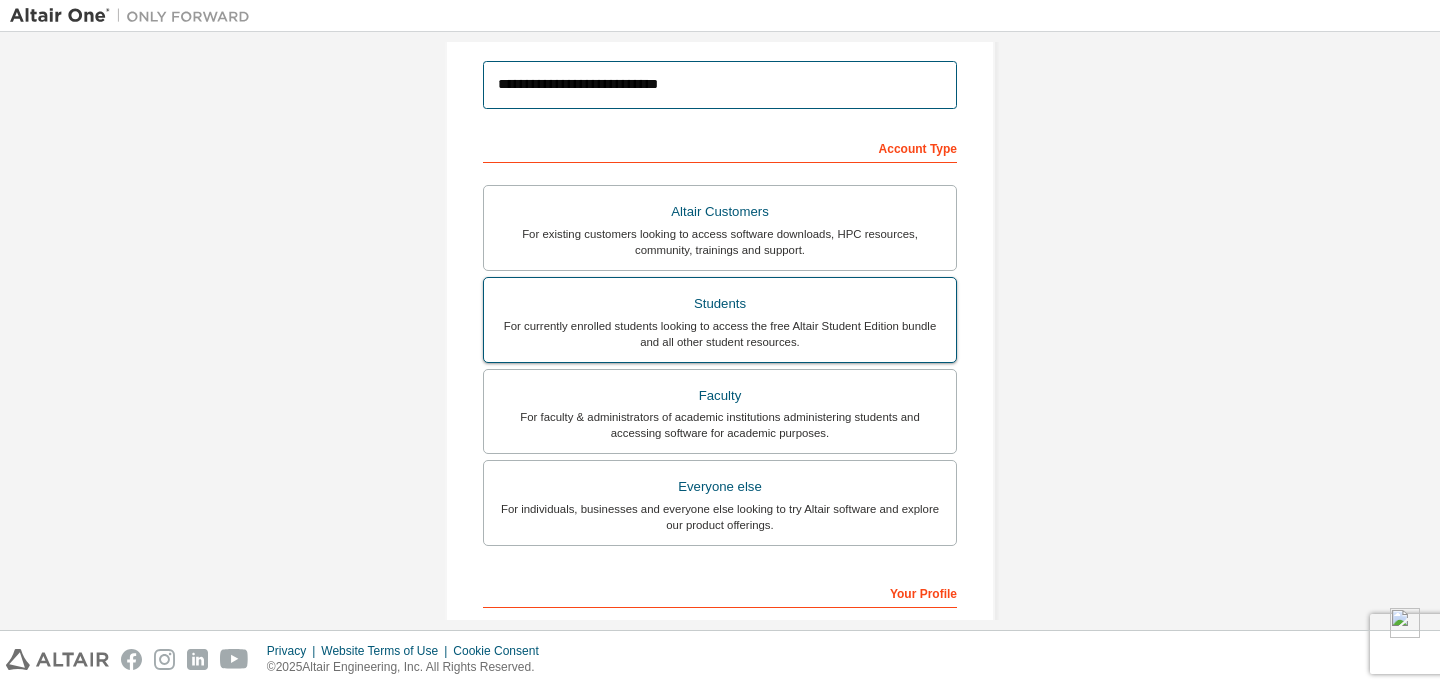 type on "**********" 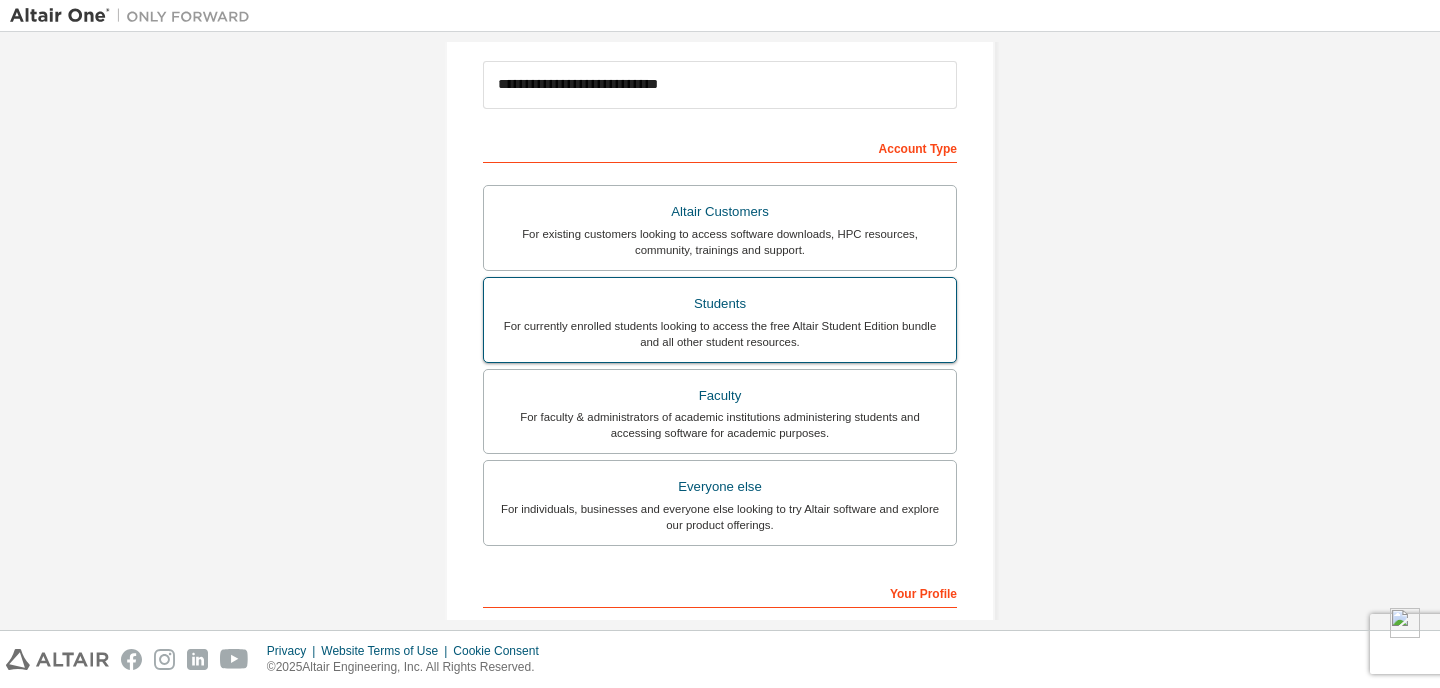 click on "Students" at bounding box center (720, 304) 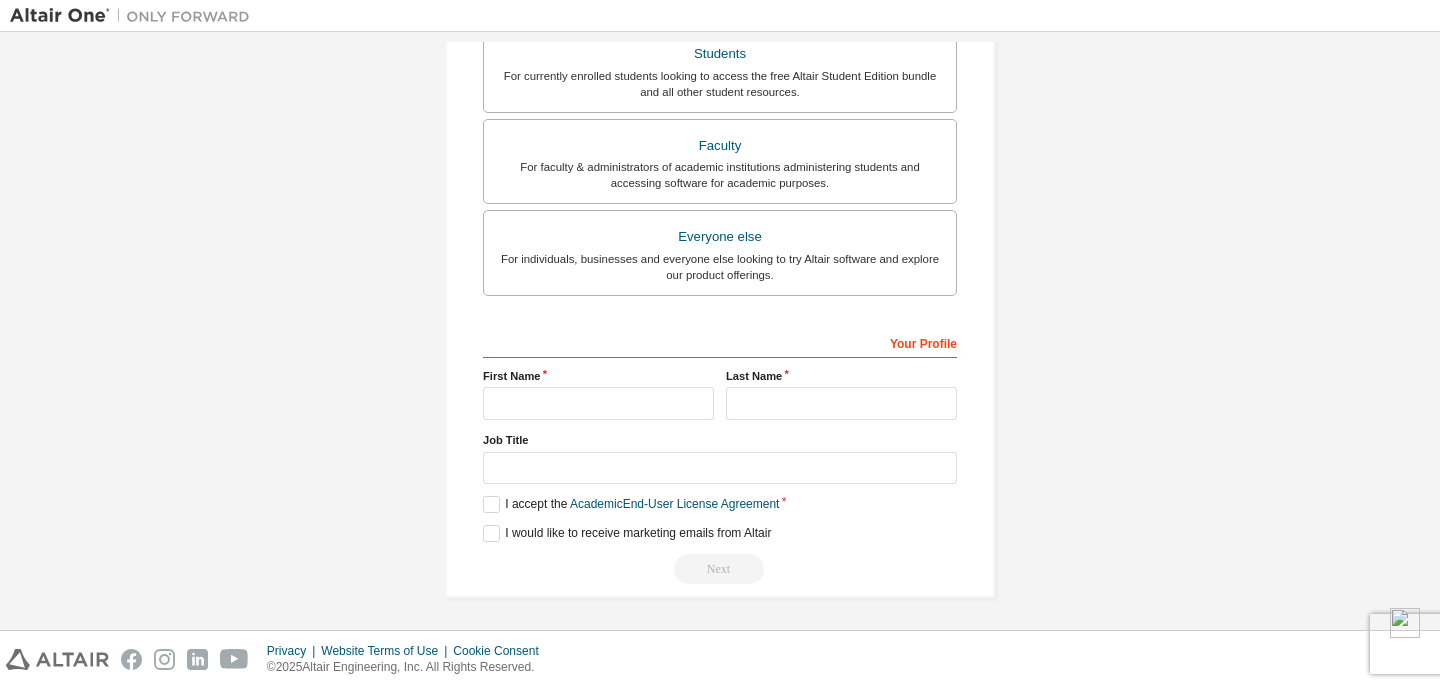 scroll, scrollTop: 481, scrollLeft: 0, axis: vertical 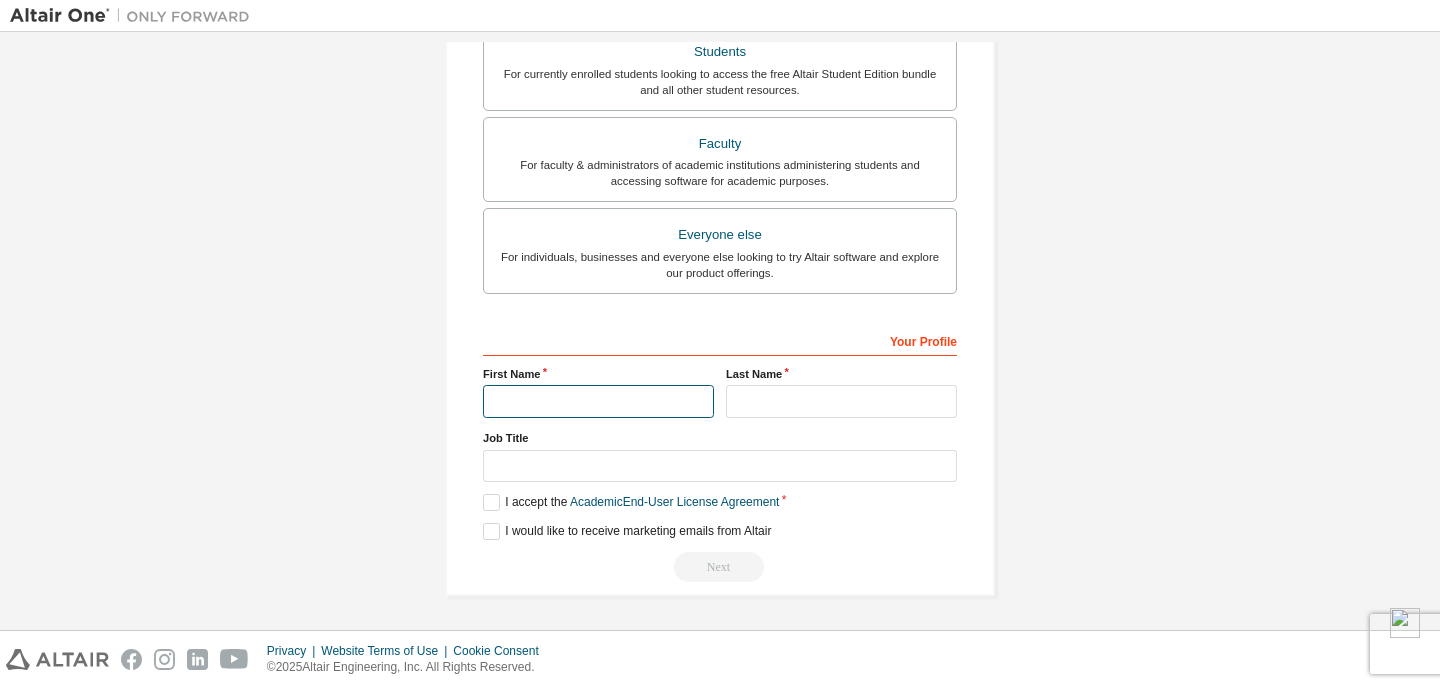 click at bounding box center [598, 401] 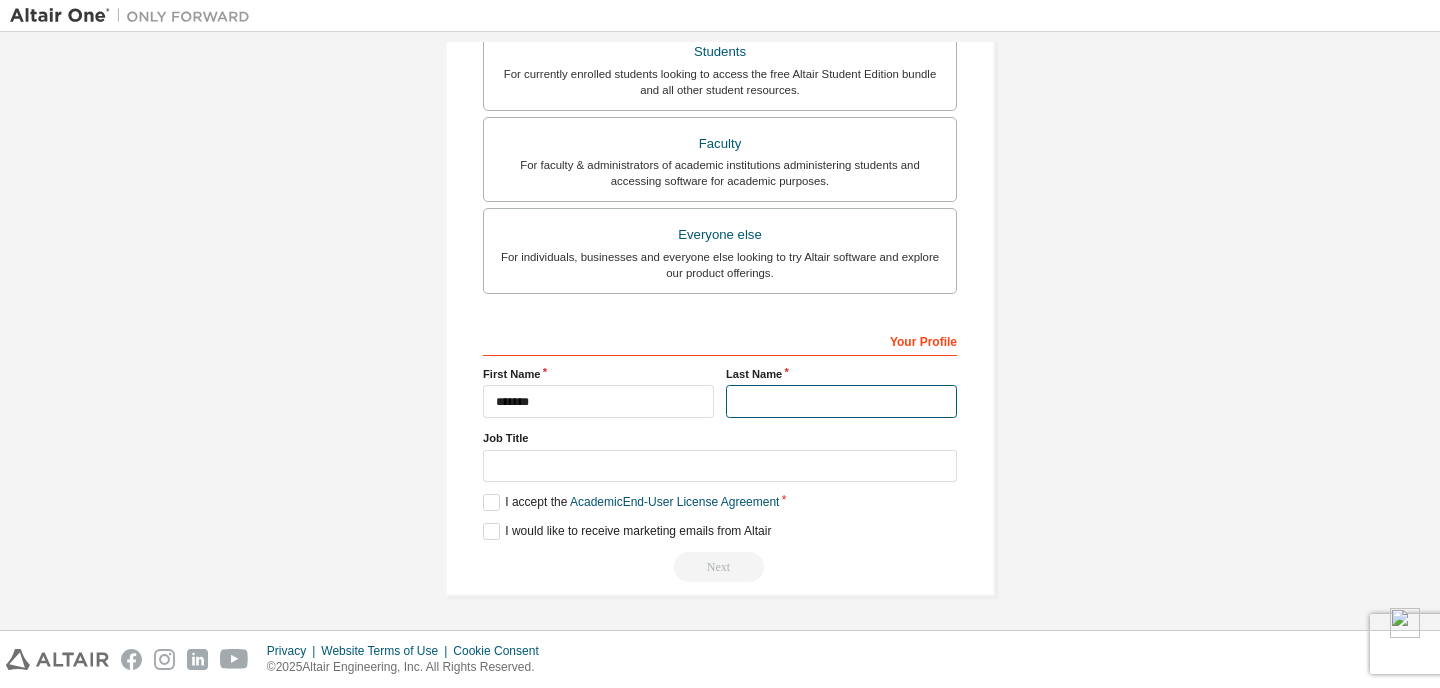 type on "**********" 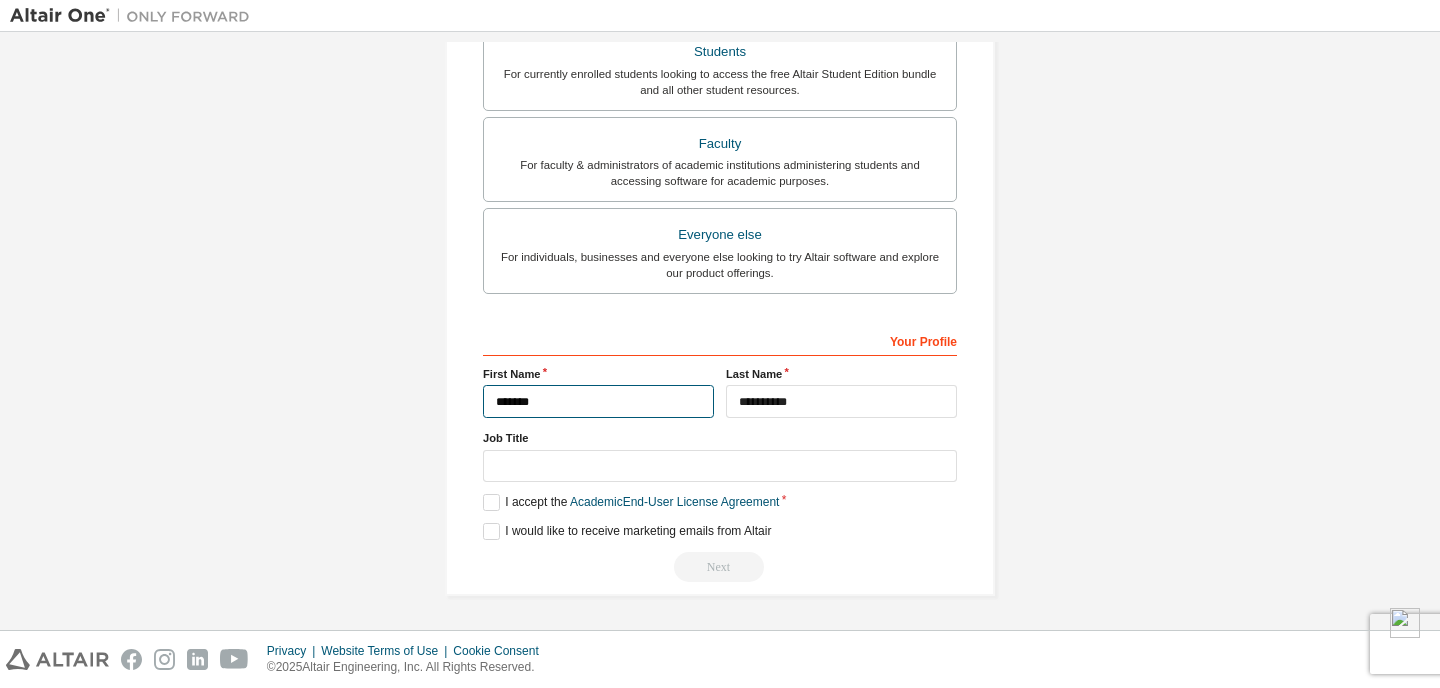 click on "*******" at bounding box center (598, 401) 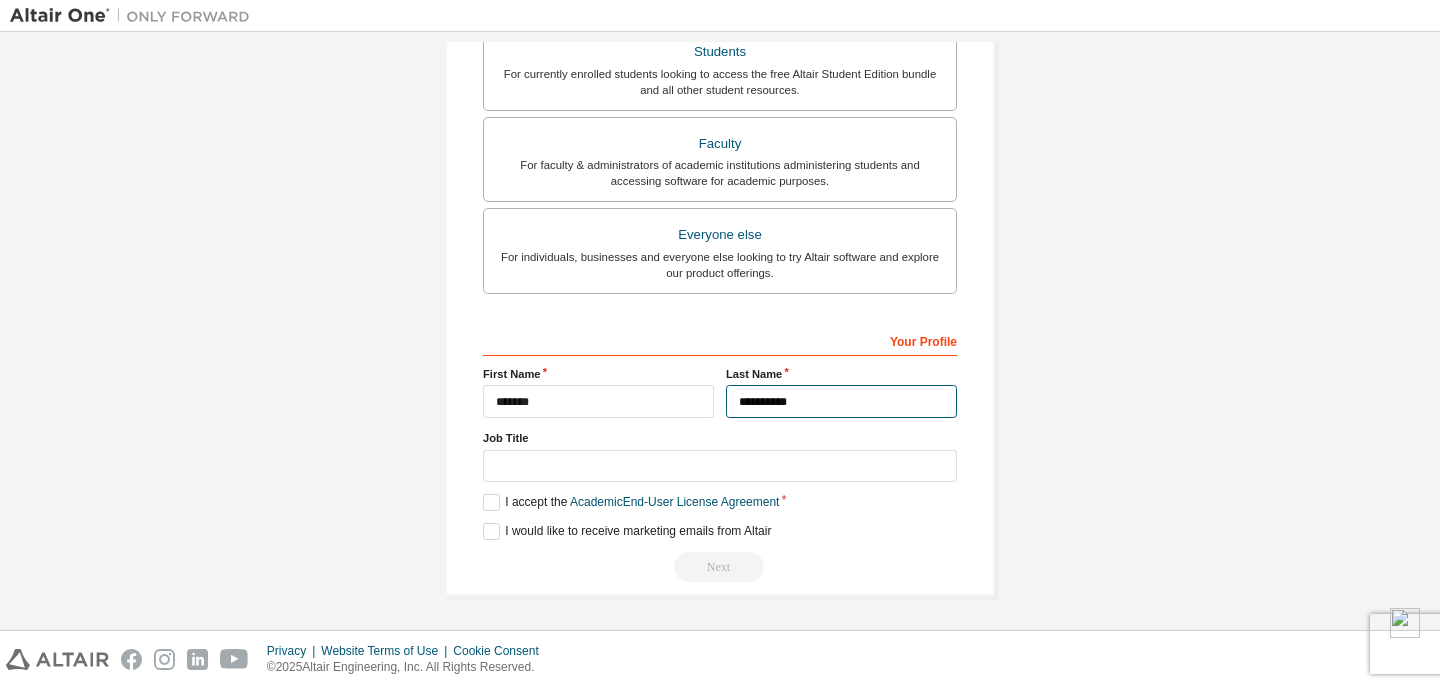 click on "**********" at bounding box center (841, 401) 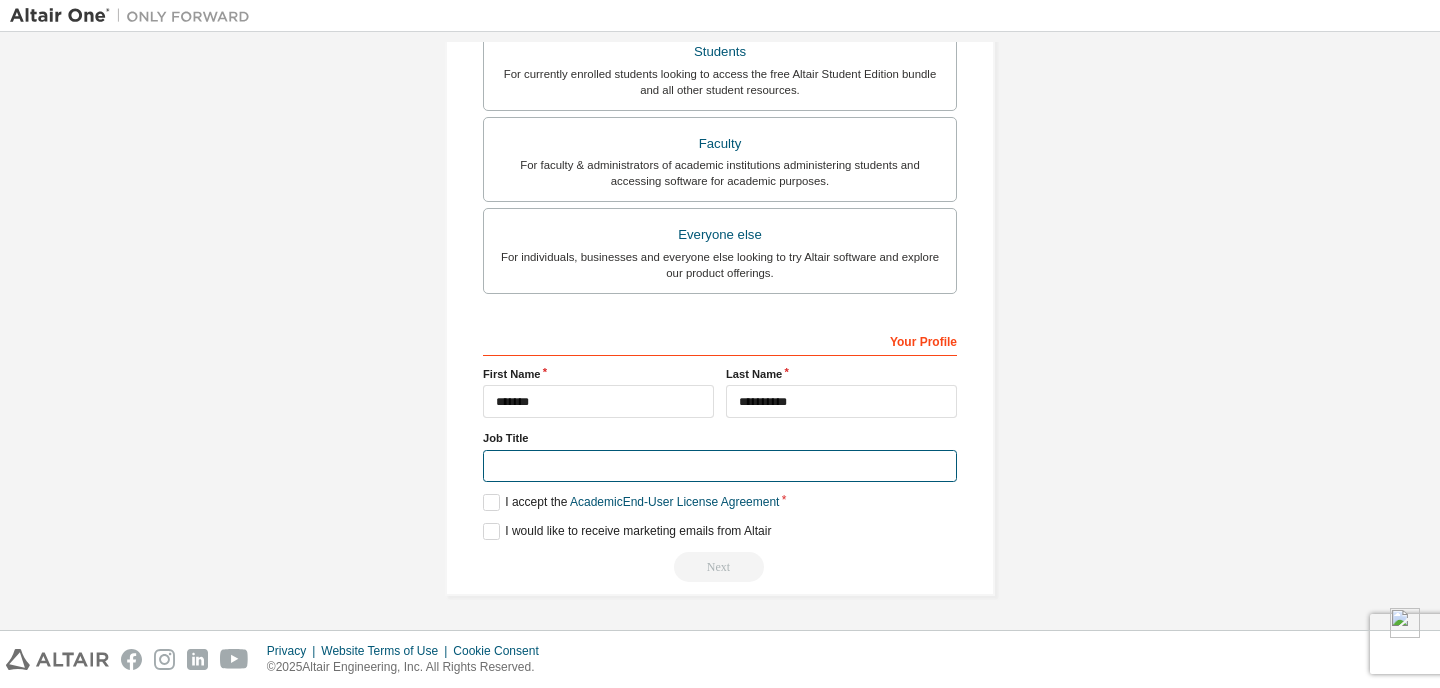 click at bounding box center [720, 466] 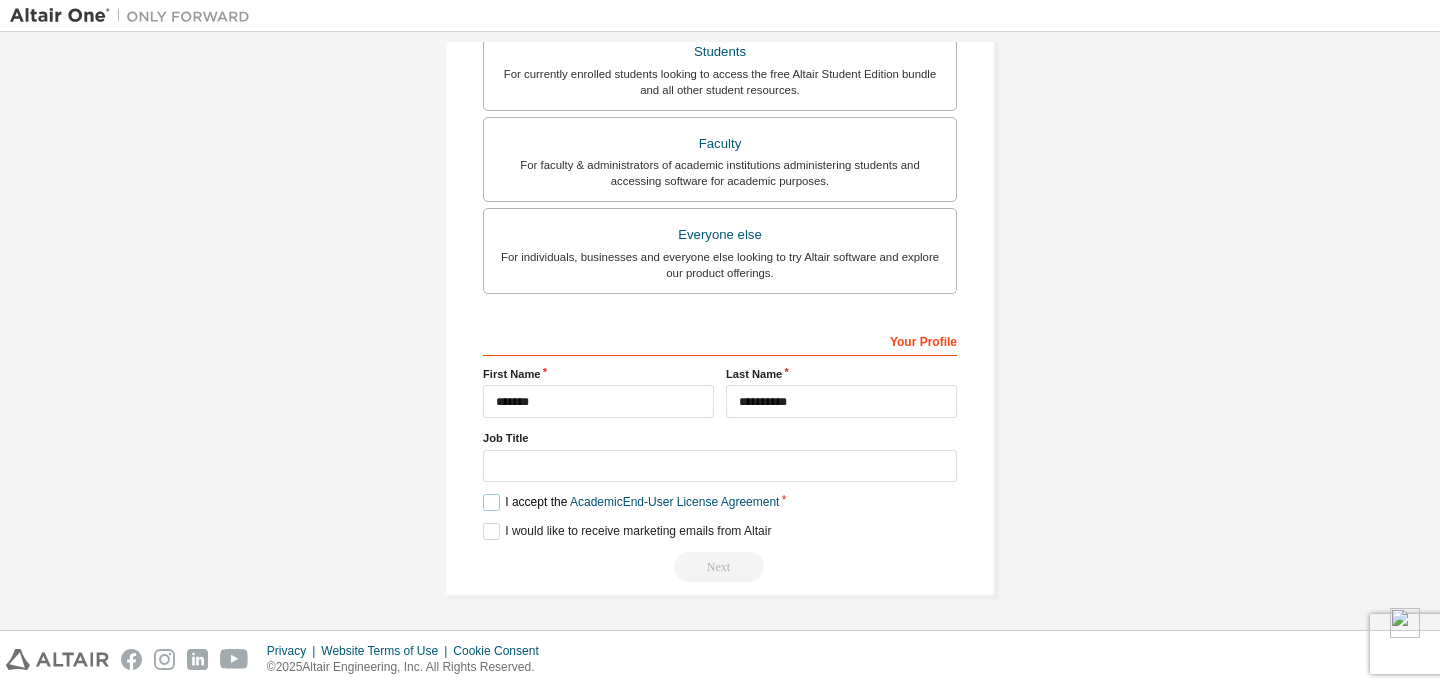 click on "I accept the   Academic   End-User License Agreement" at bounding box center (631, 502) 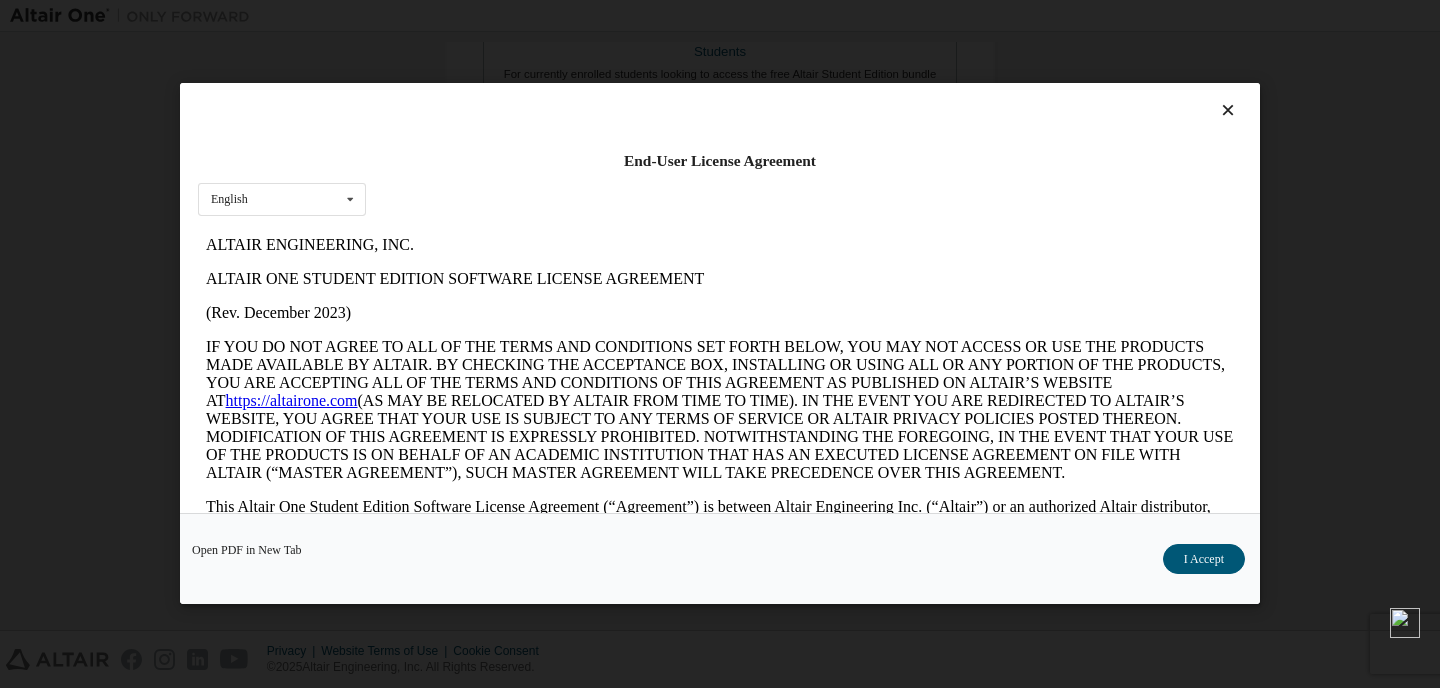 scroll, scrollTop: 0, scrollLeft: 0, axis: both 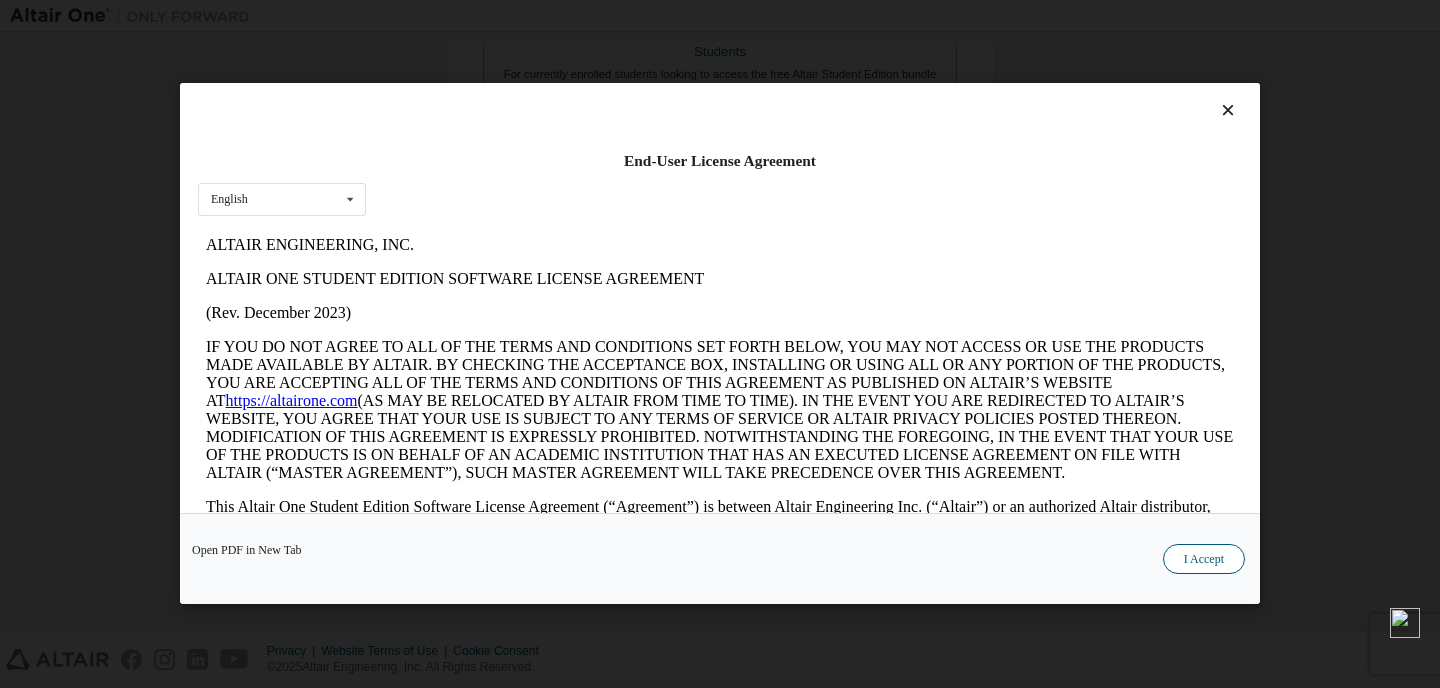 click on "I Accept" at bounding box center (1204, 560) 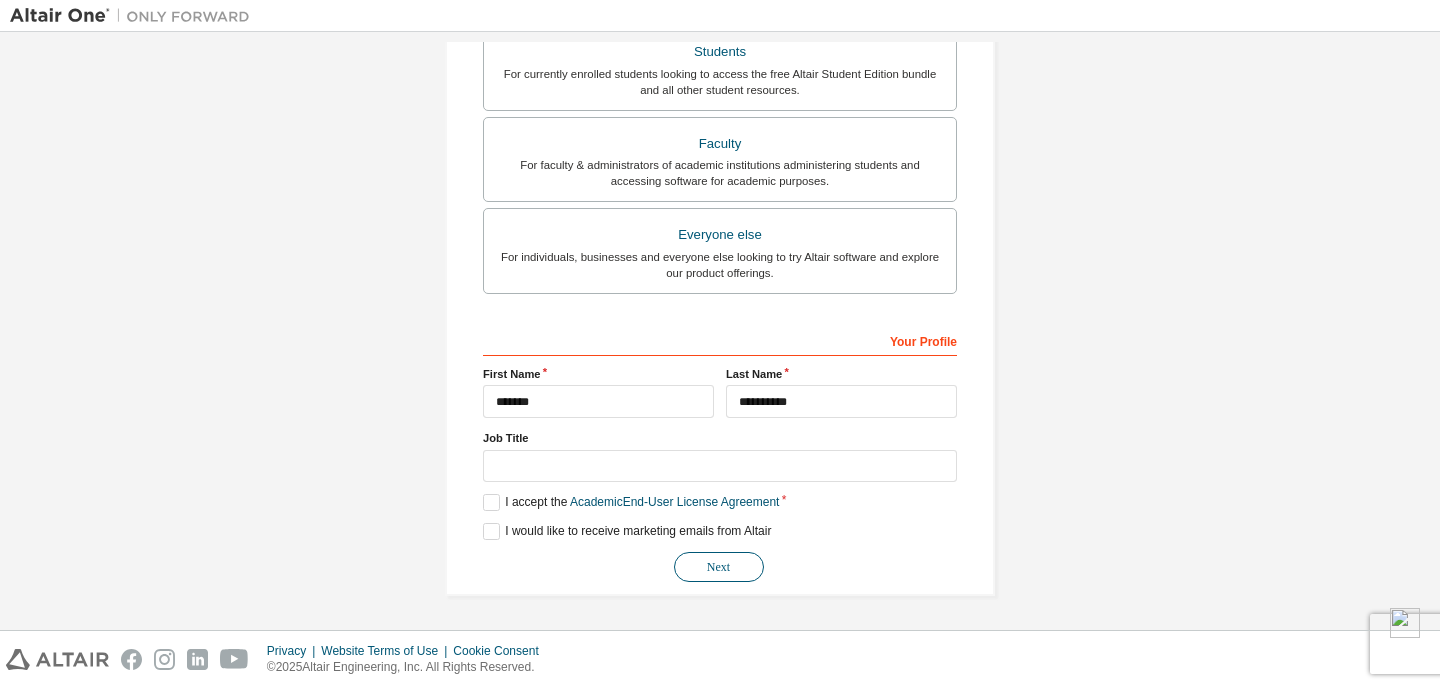 click on "Next" at bounding box center [719, 567] 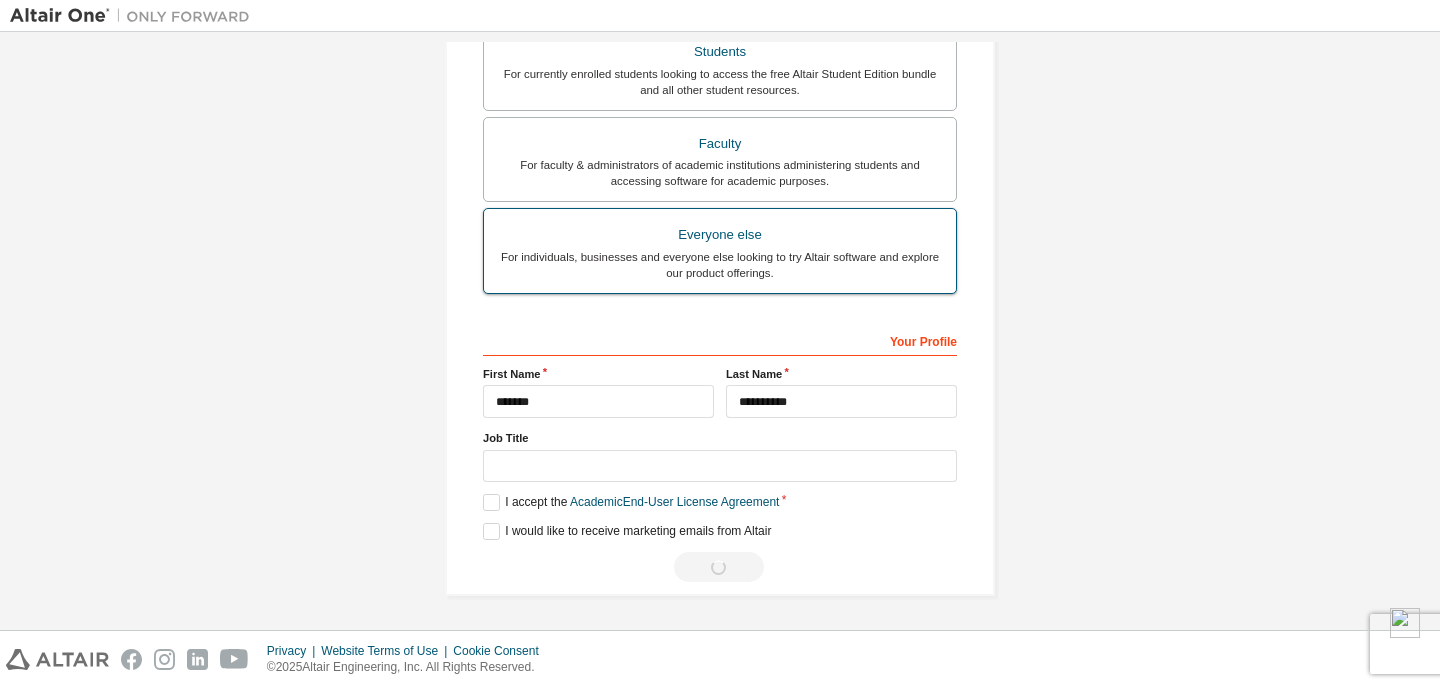 scroll, scrollTop: 0, scrollLeft: 0, axis: both 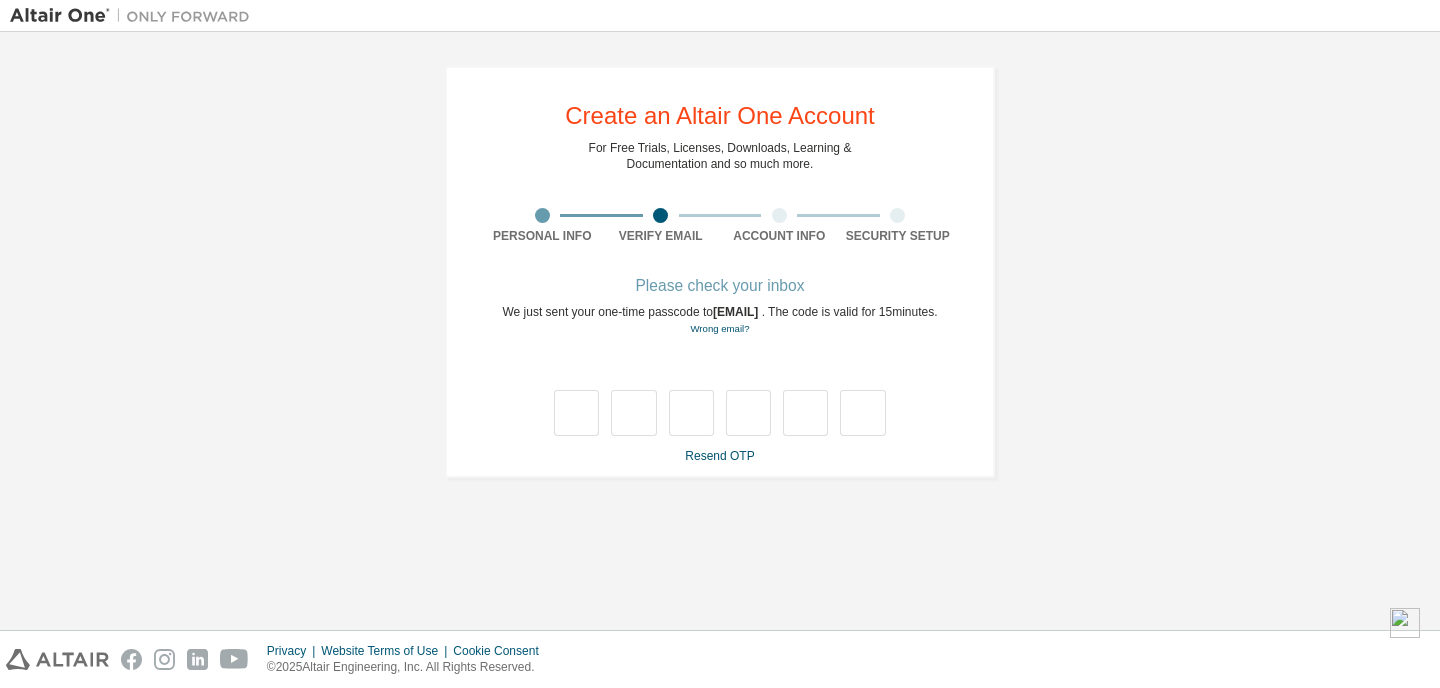 type on "*" 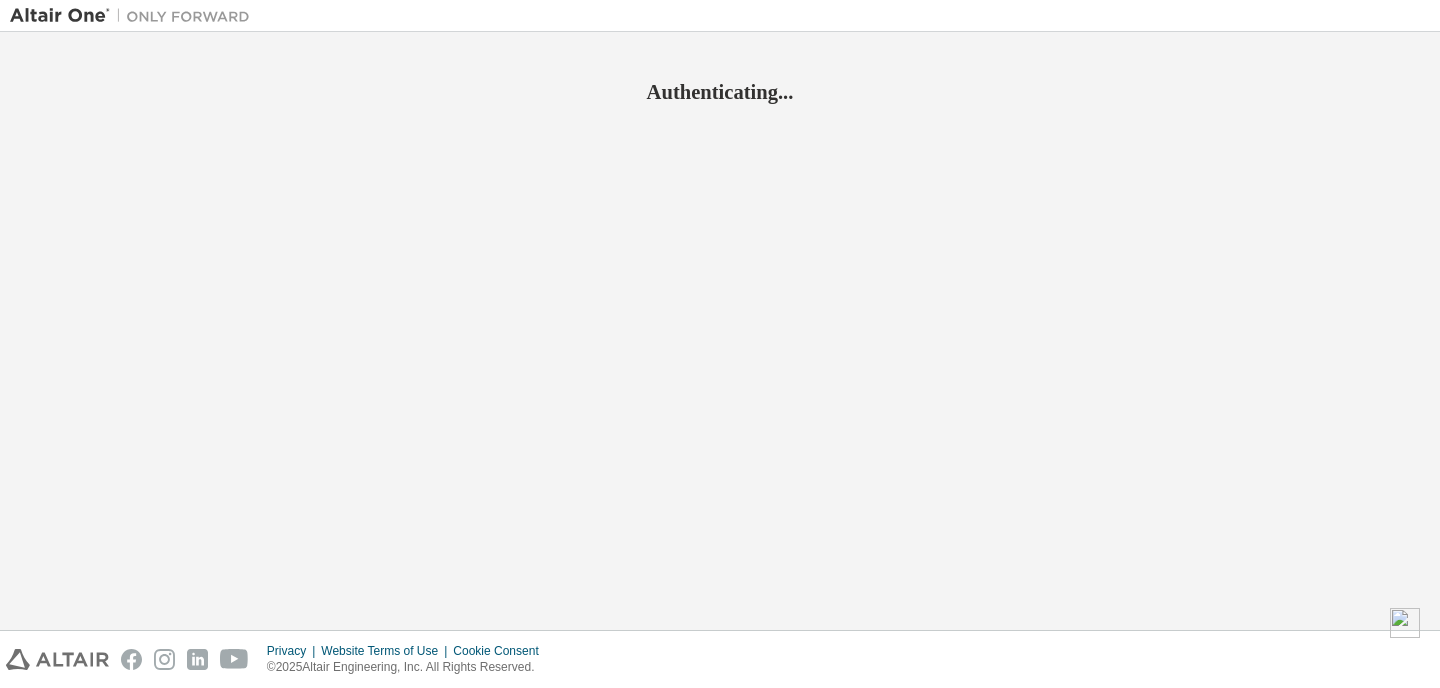 scroll, scrollTop: 0, scrollLeft: 0, axis: both 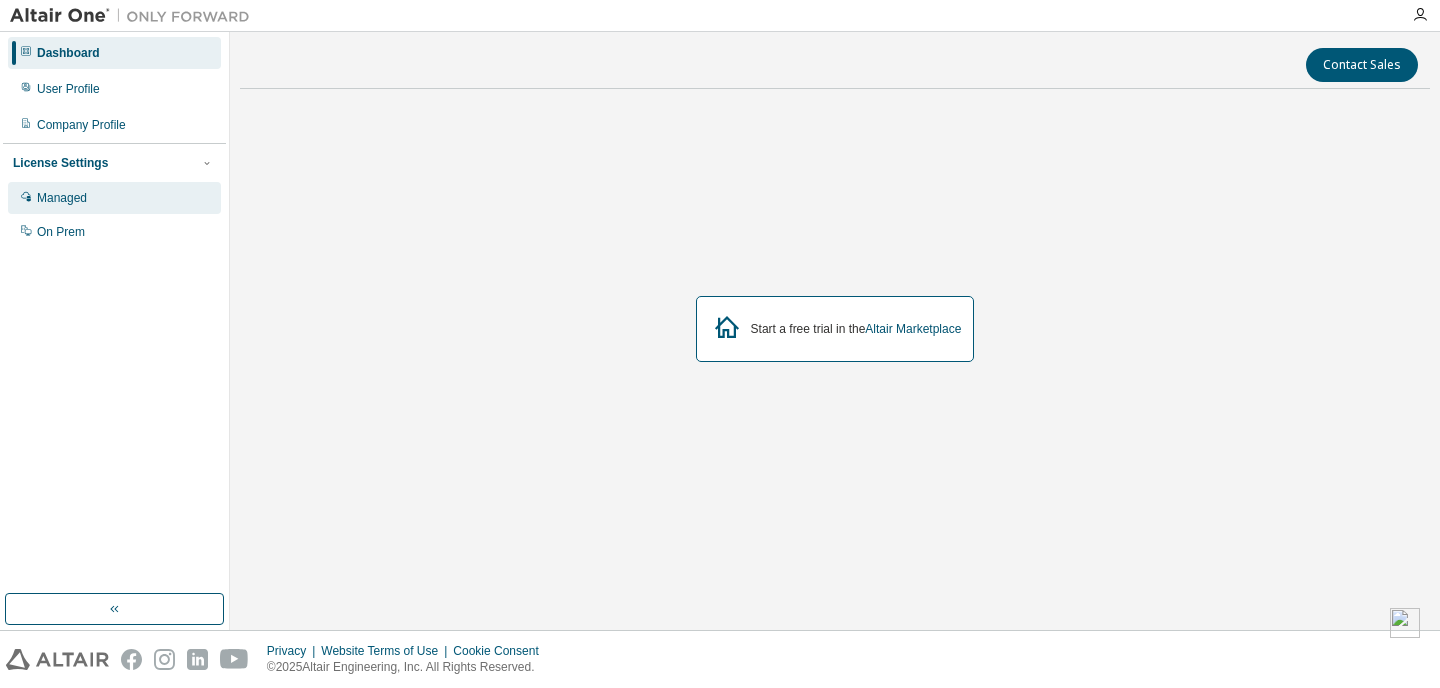 click on "Managed" at bounding box center [114, 198] 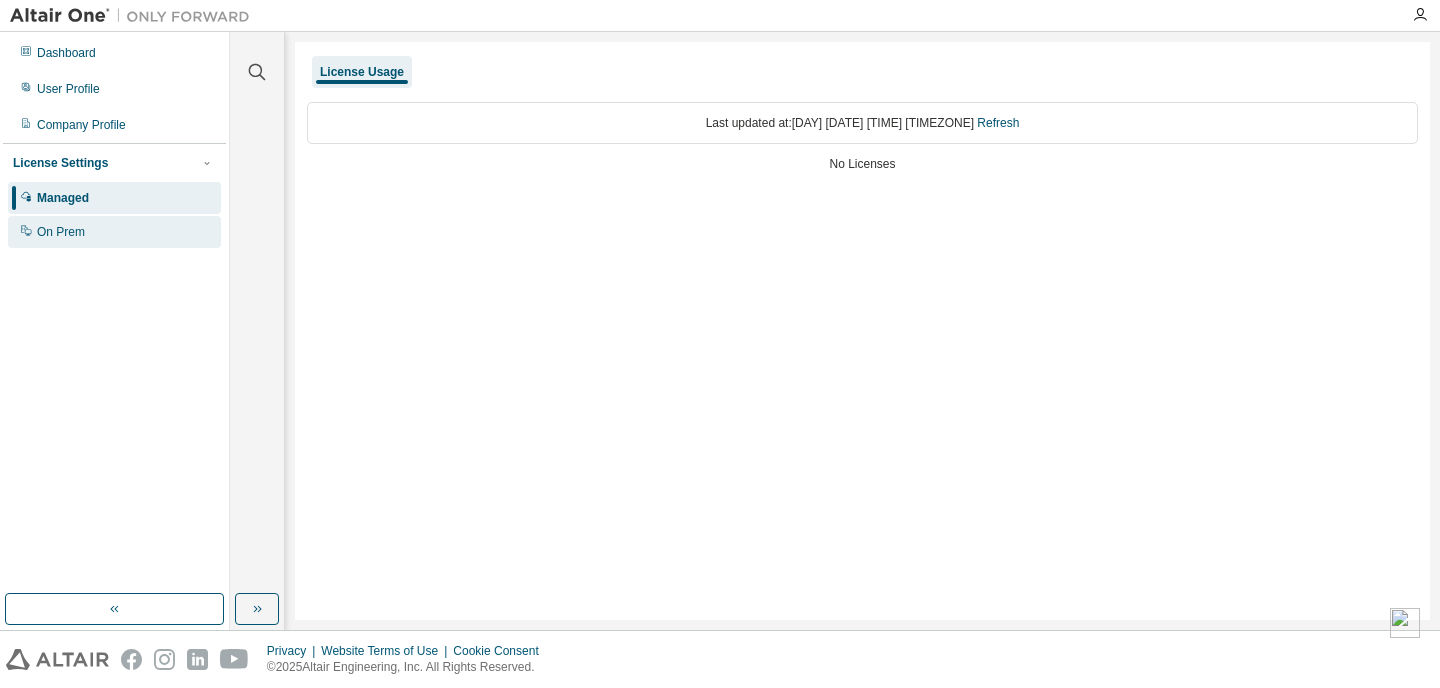click on "On Prem" at bounding box center [114, 232] 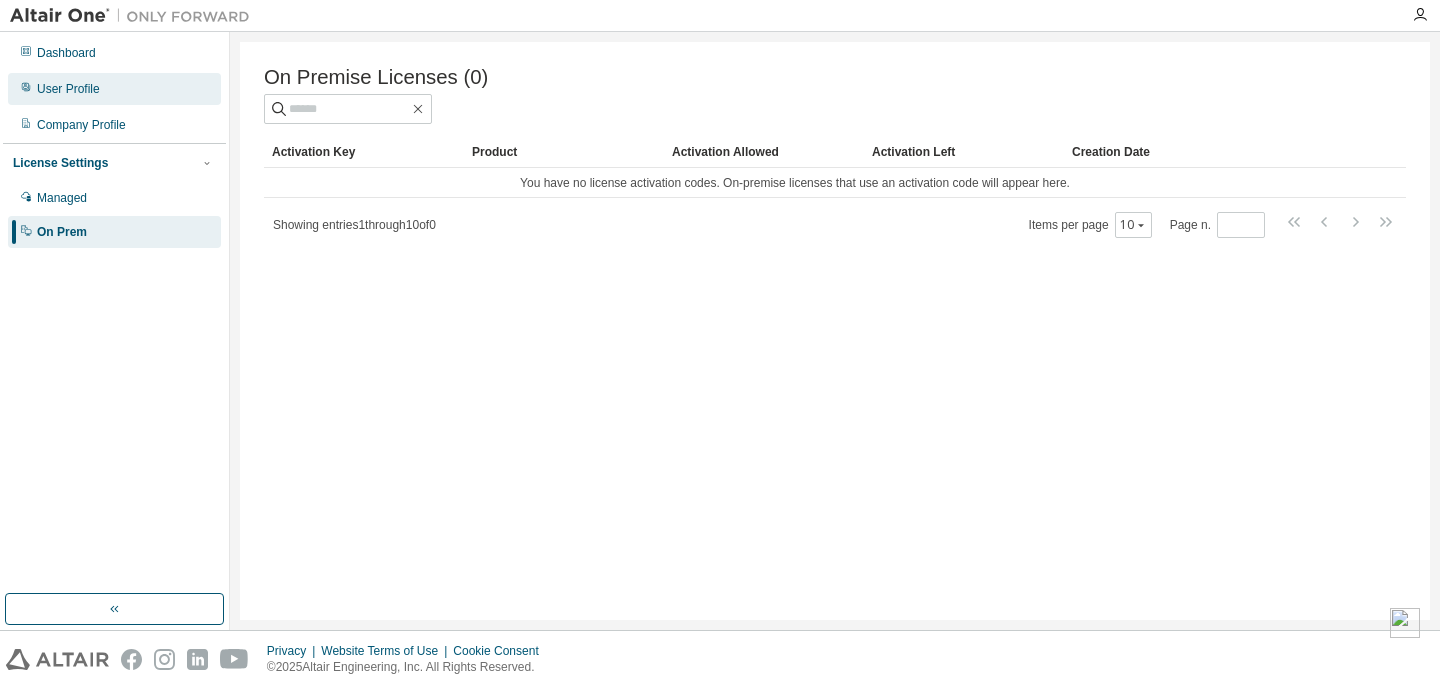 click on "User Profile" at bounding box center (68, 89) 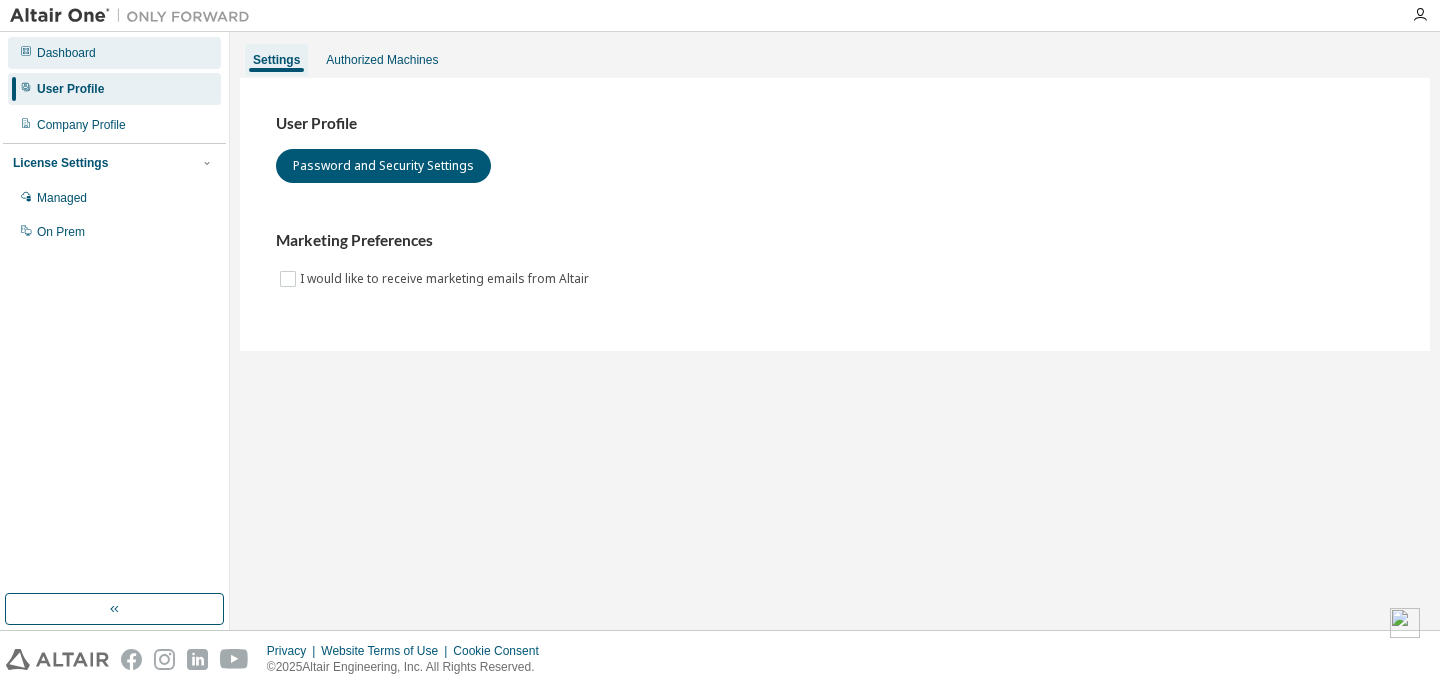 click on "Dashboard" at bounding box center (114, 53) 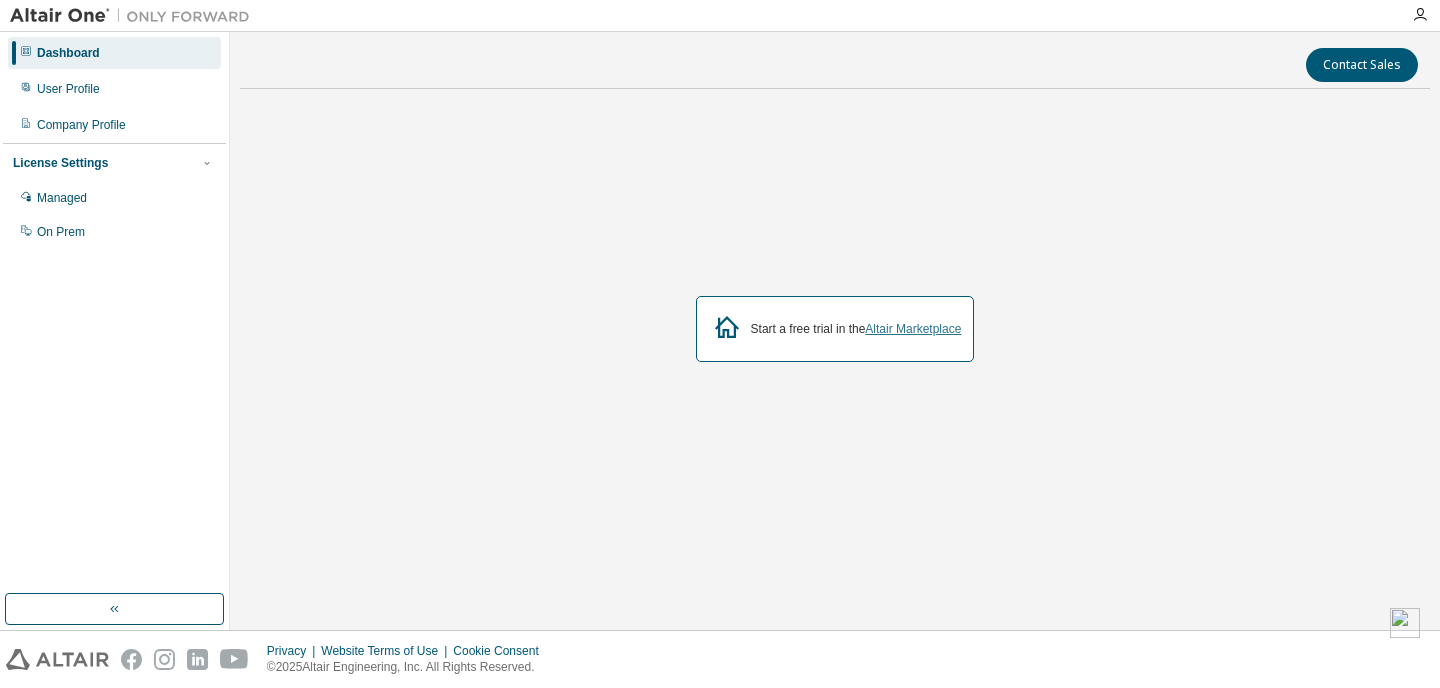 click on "Altair Marketplace" at bounding box center [913, 329] 